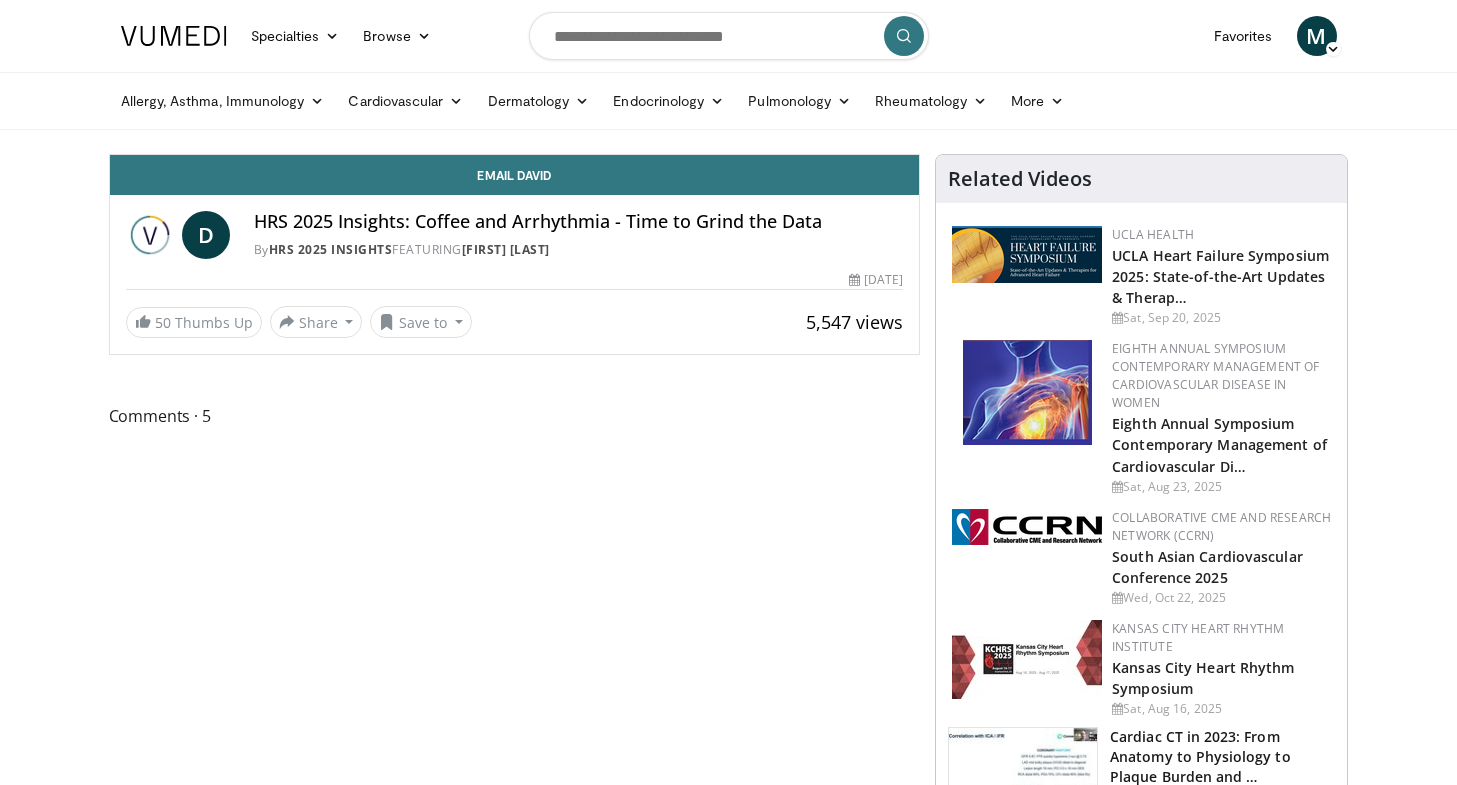scroll, scrollTop: 0, scrollLeft: 0, axis: both 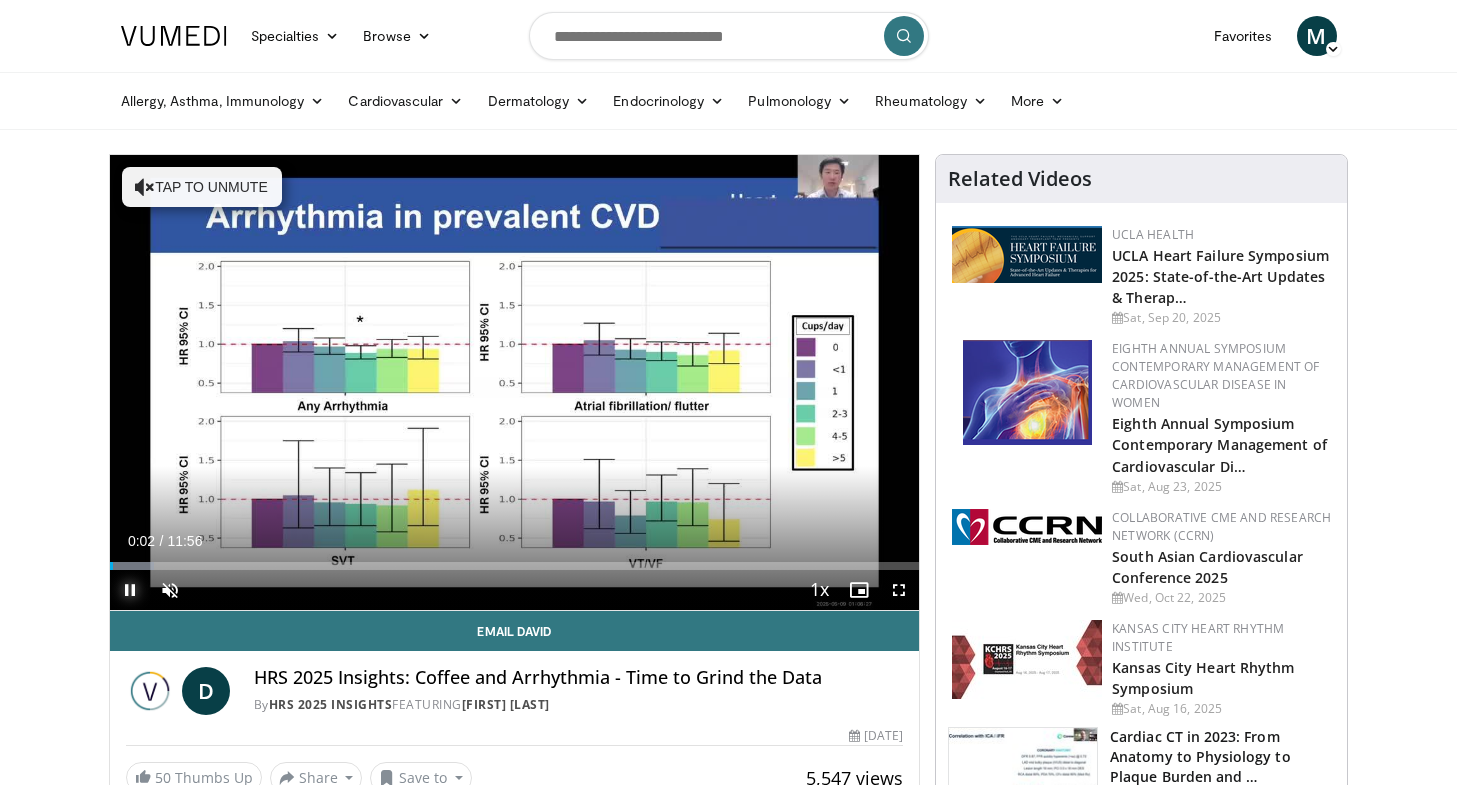 click at bounding box center (130, 590) 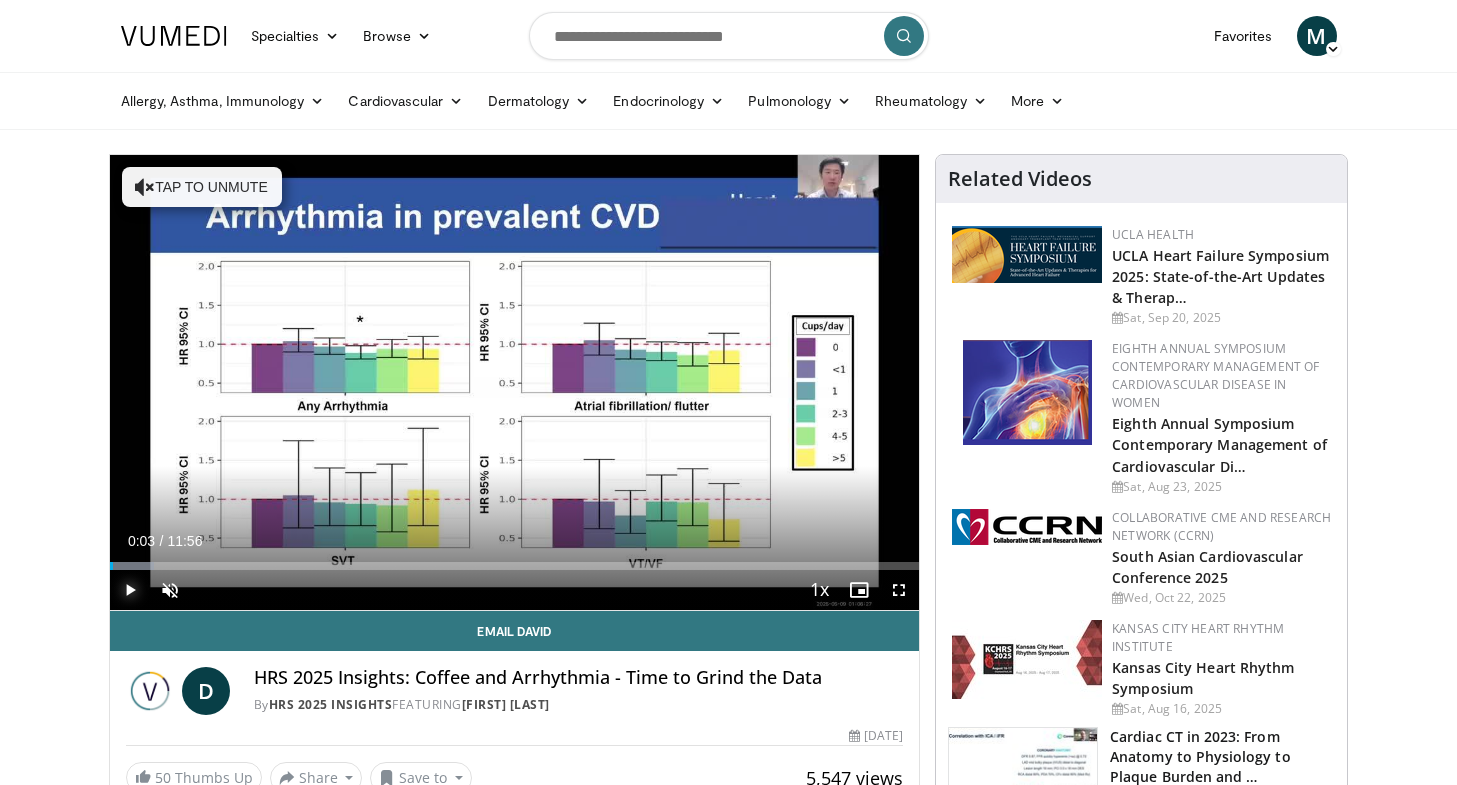 scroll, scrollTop: 686, scrollLeft: 0, axis: vertical 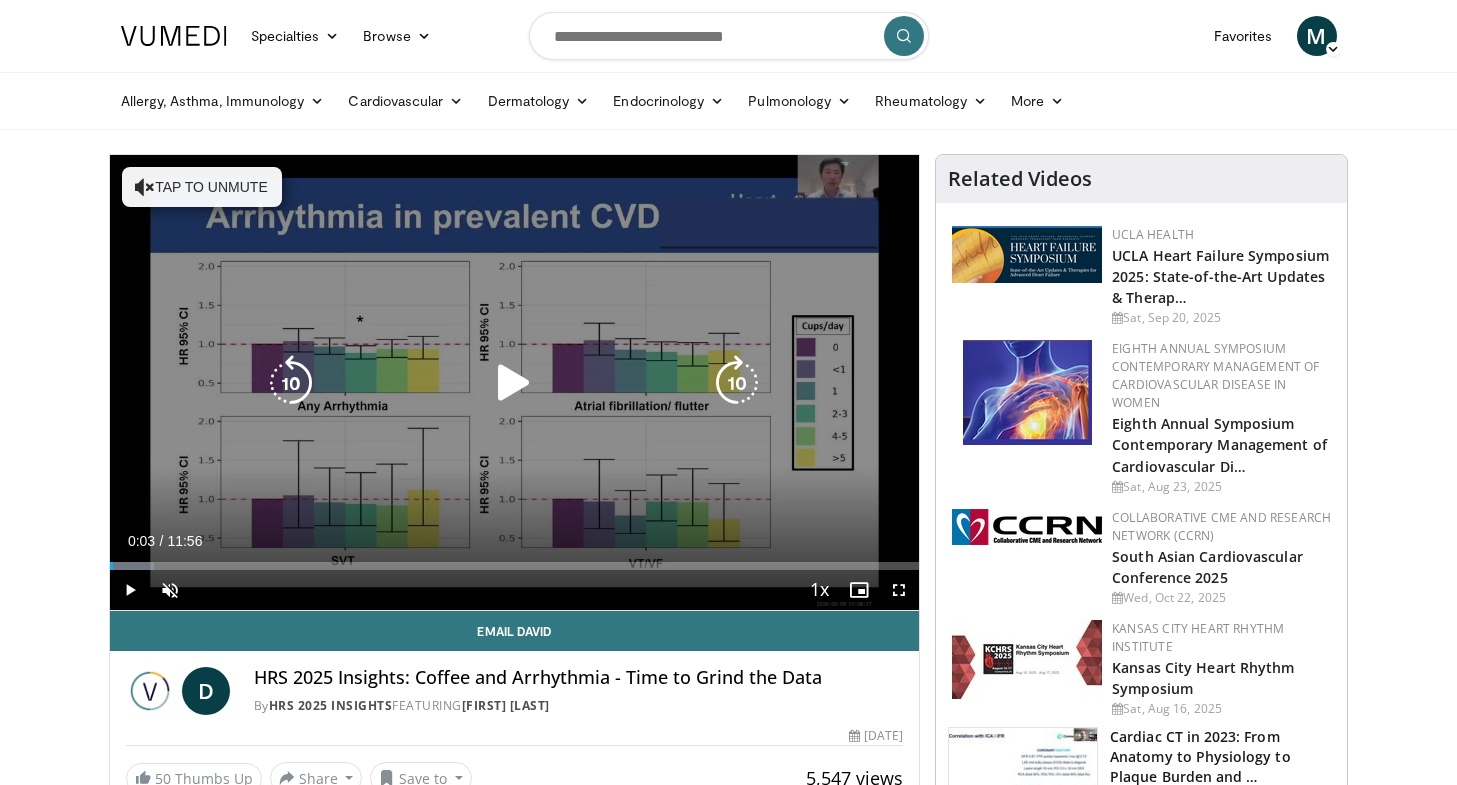 click at bounding box center [514, 383] 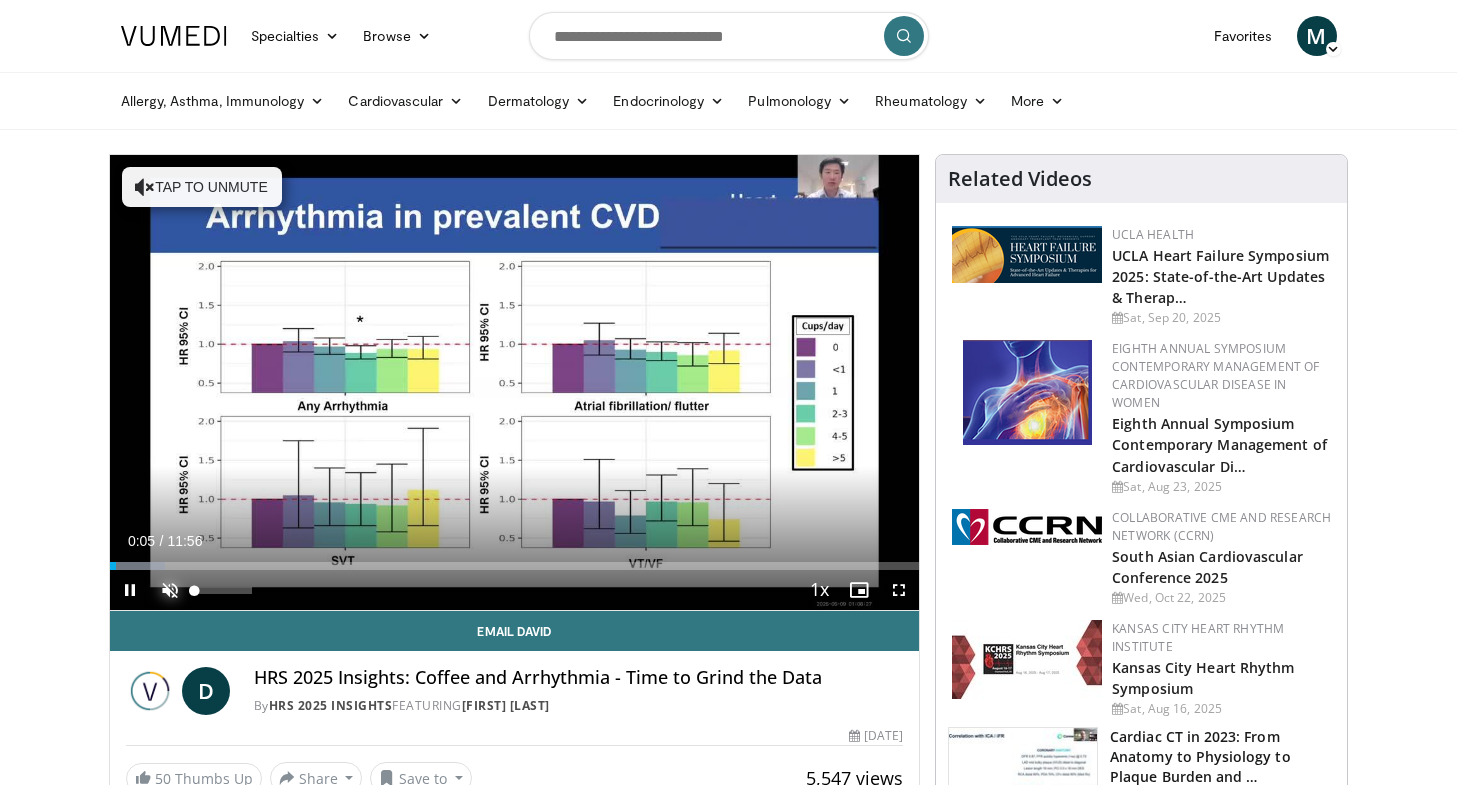 click at bounding box center [170, 590] 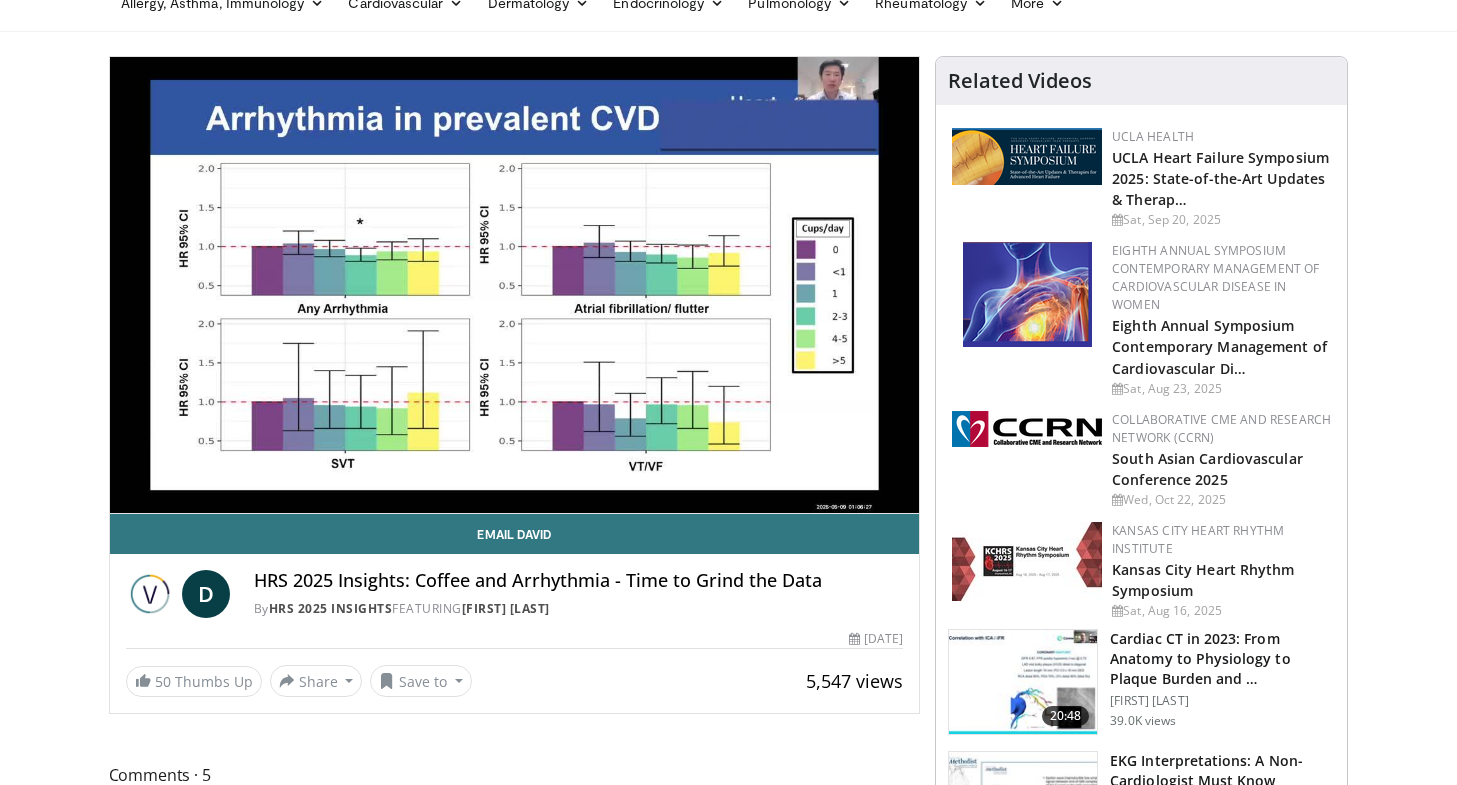 scroll, scrollTop: 0, scrollLeft: 0, axis: both 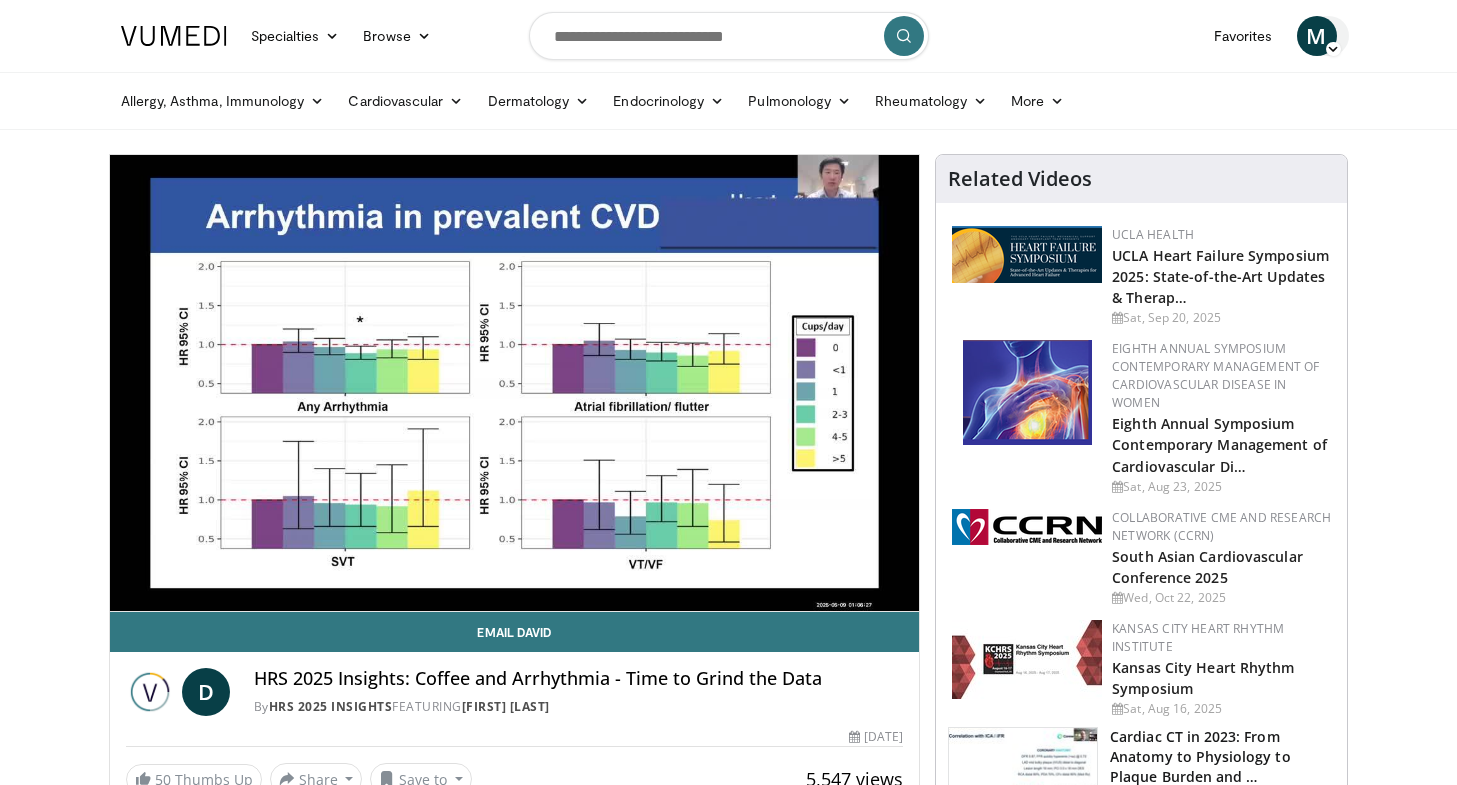 click on "M" at bounding box center [1317, 36] 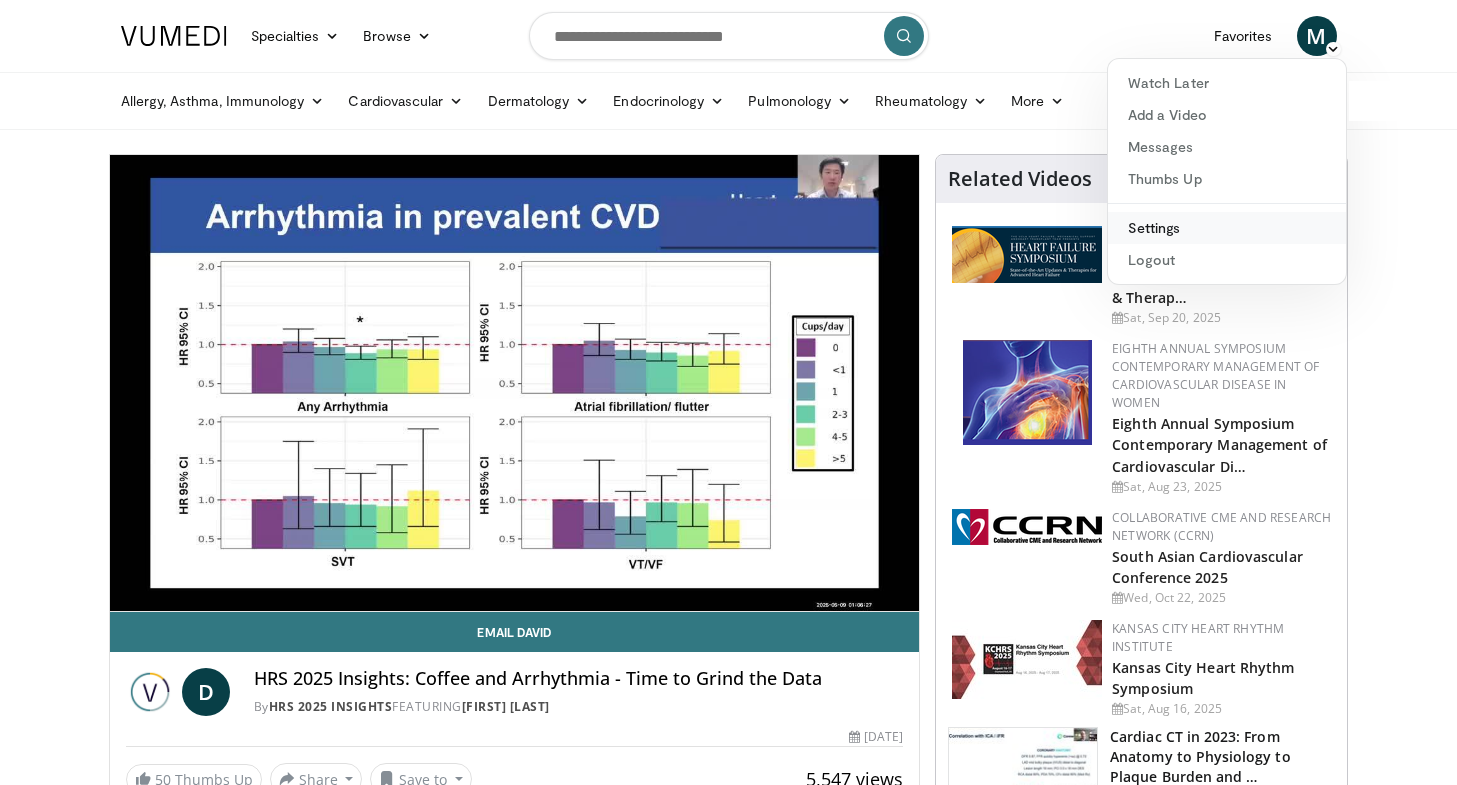 click on "Settings" at bounding box center [1227, 228] 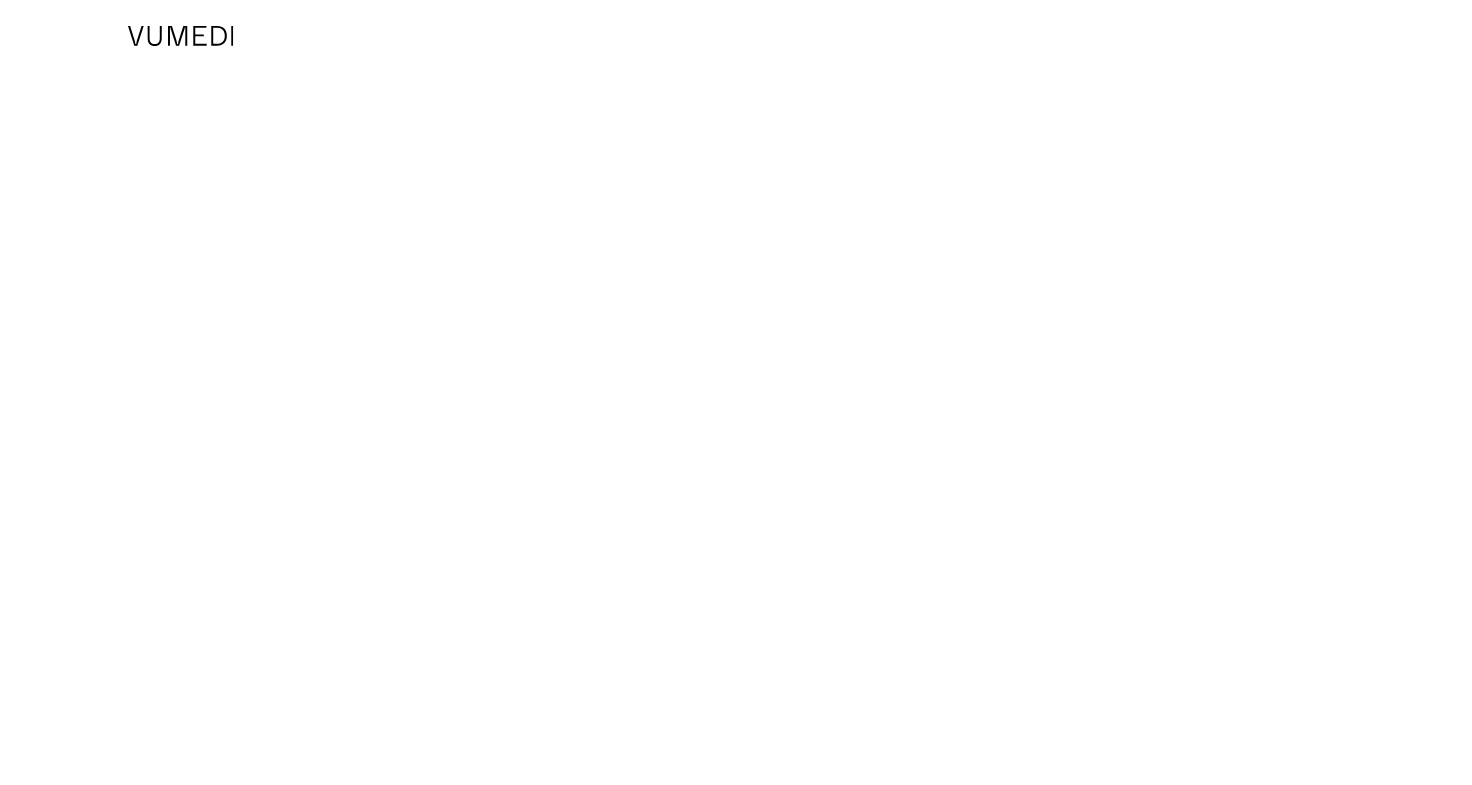 scroll, scrollTop: 0, scrollLeft: 0, axis: both 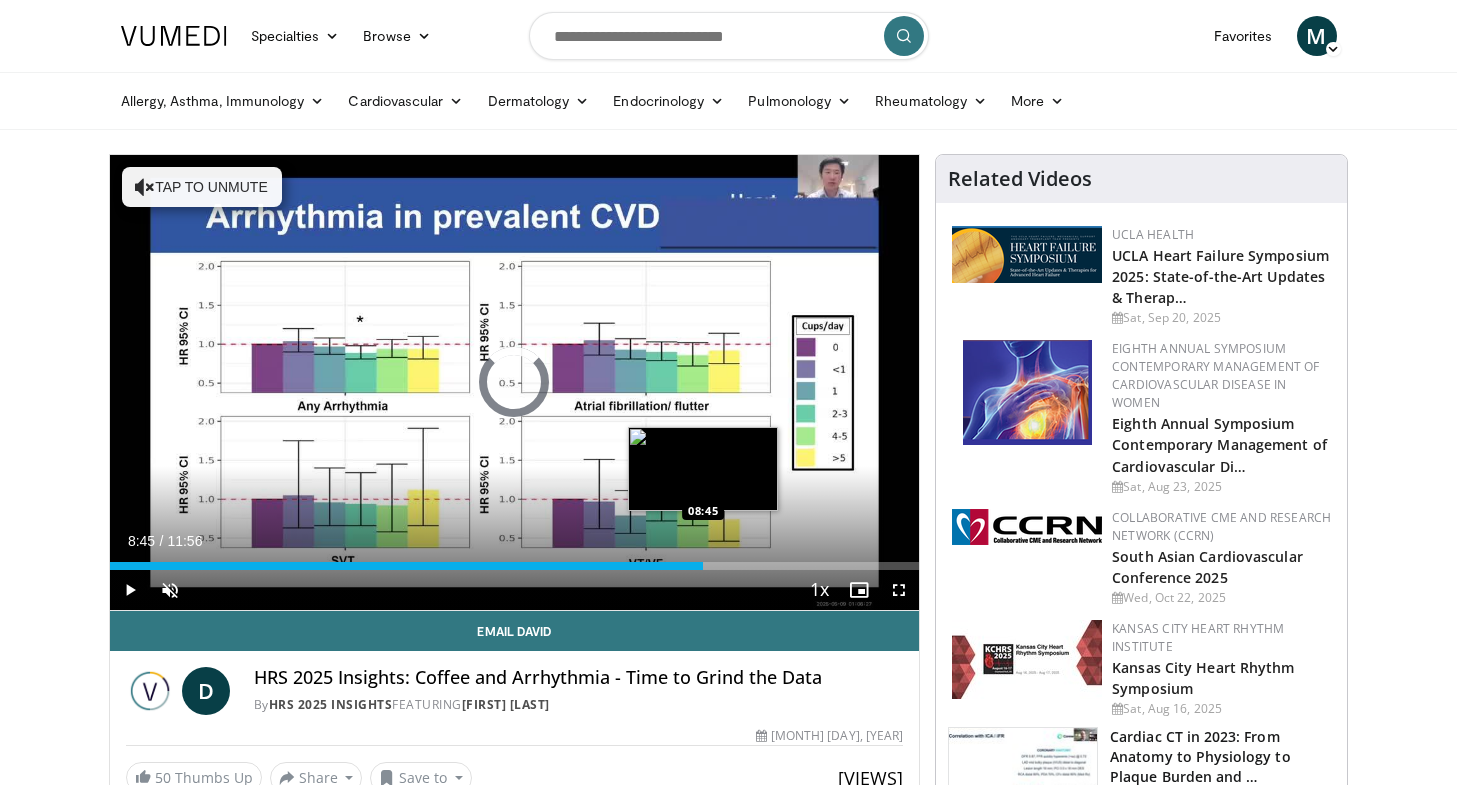 click on "Loaded :  0.00% 08:45 08:45" at bounding box center (515, 566) 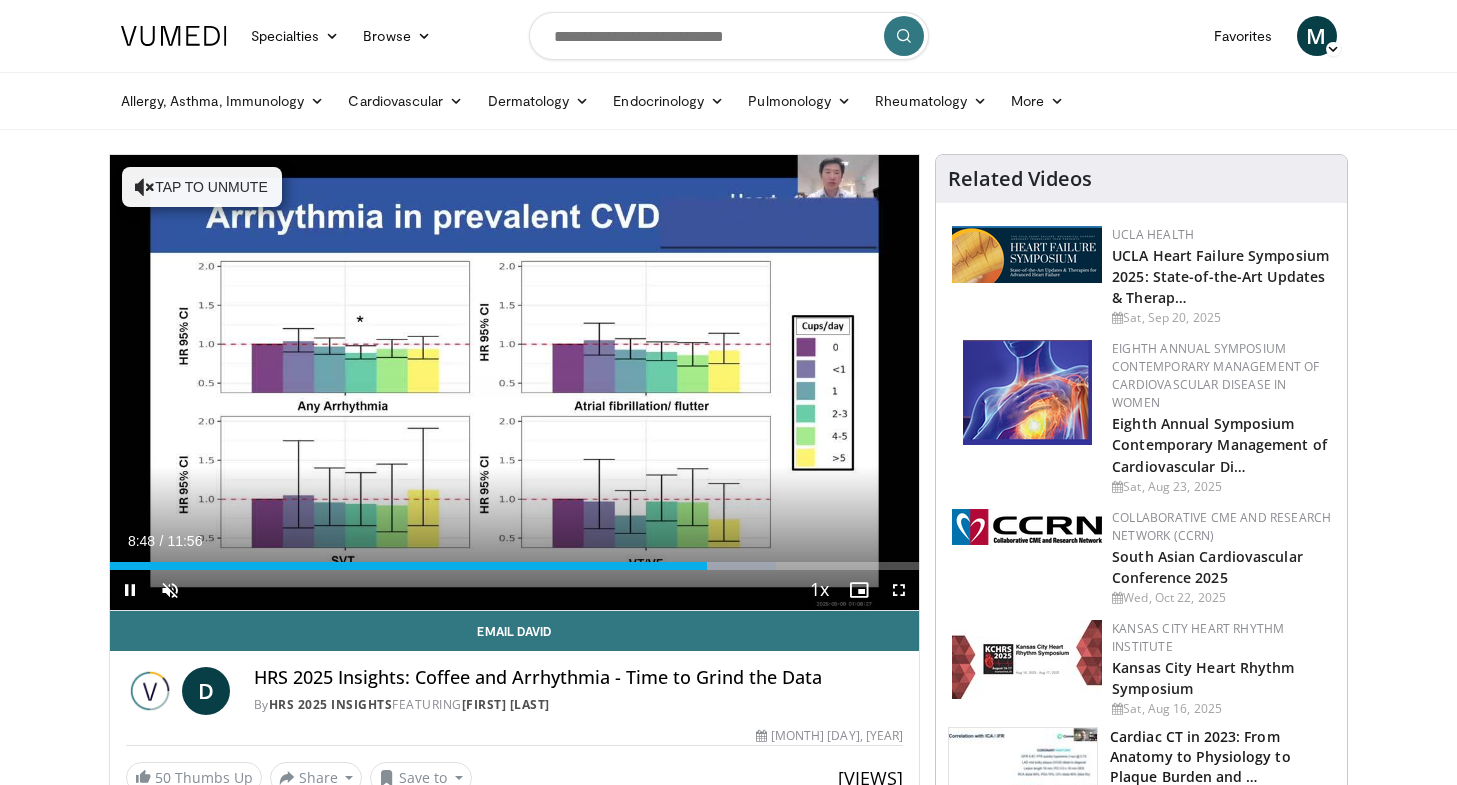 click on "Current Time  8:48 / Duration  11:56 Pause Skip Backward Skip Forward Unmute Loaded :  82.32% 08:48 08:15 Stream Type  LIVE Seek to live, currently behind live LIVE   1x Playback Rate 0.5x 0.75x 1x , selected 1.25x 1.5x 1.75x 2x Chapters Chapters Descriptions descriptions off , selected Captions captions settings , opens captions settings dialog captions off , selected Audio Track en (Main) , selected Fullscreen Enable picture-in-picture mode" at bounding box center (515, 590) 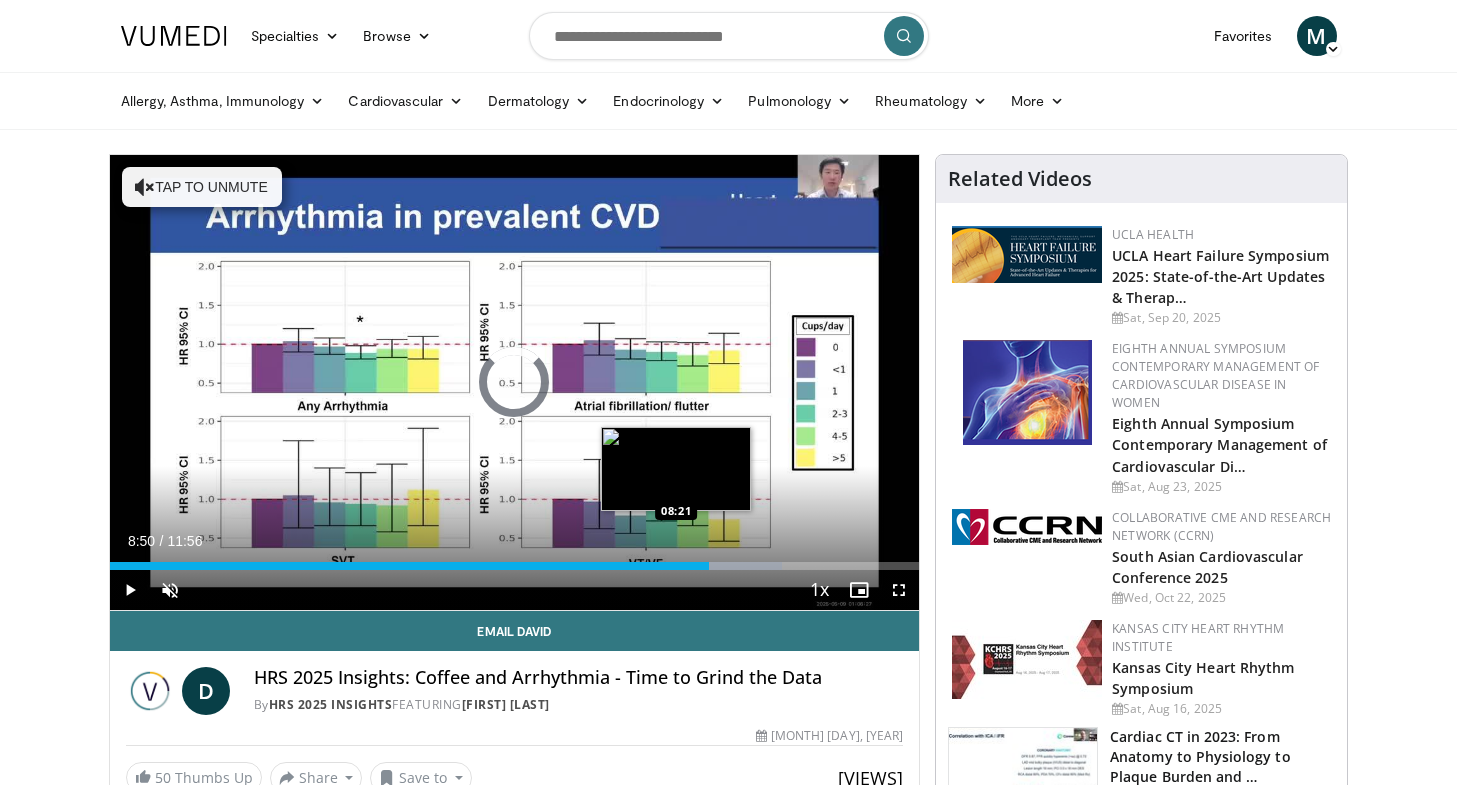 click on "08:50" at bounding box center (409, 566) 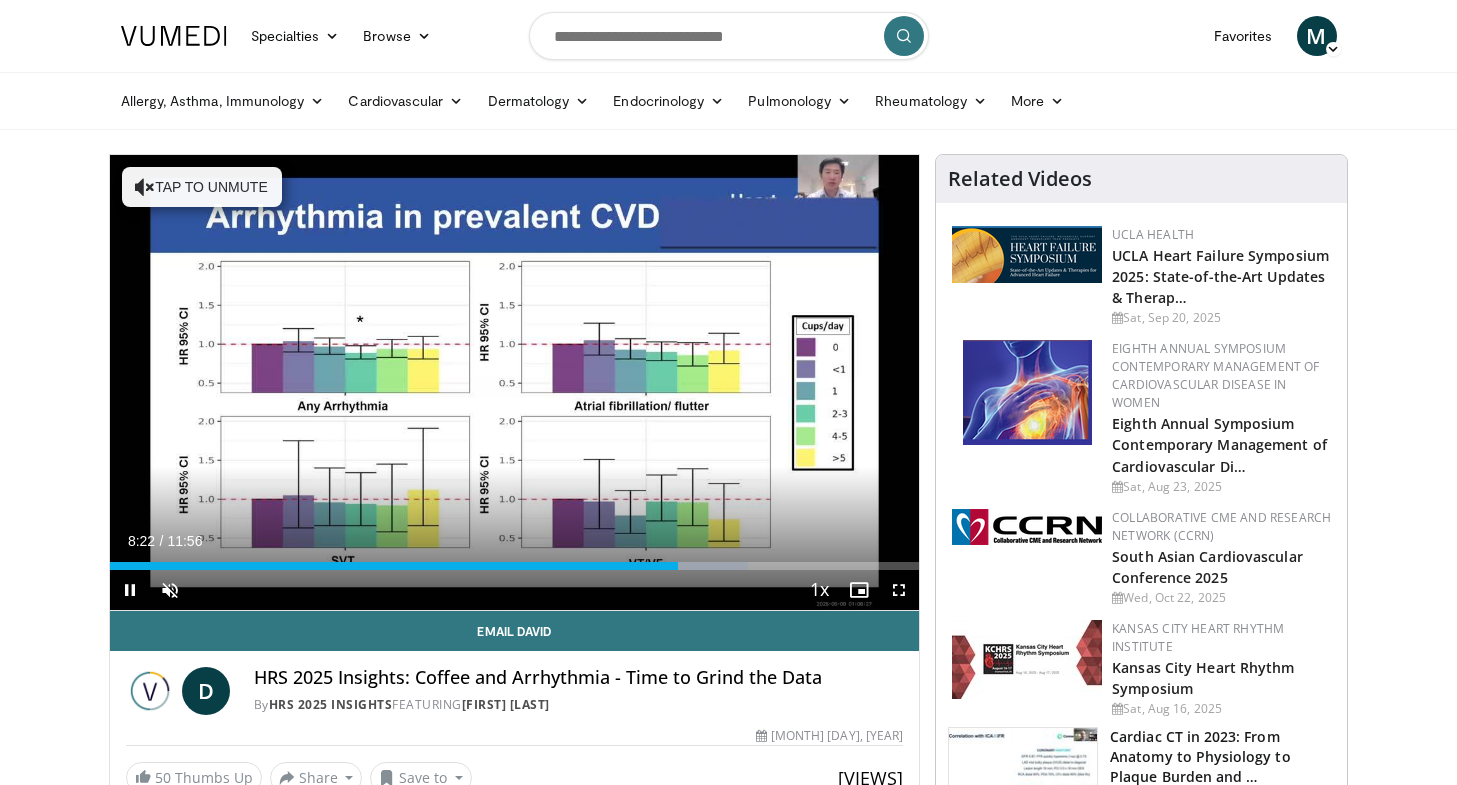 click on "**********" at bounding box center [515, 383] 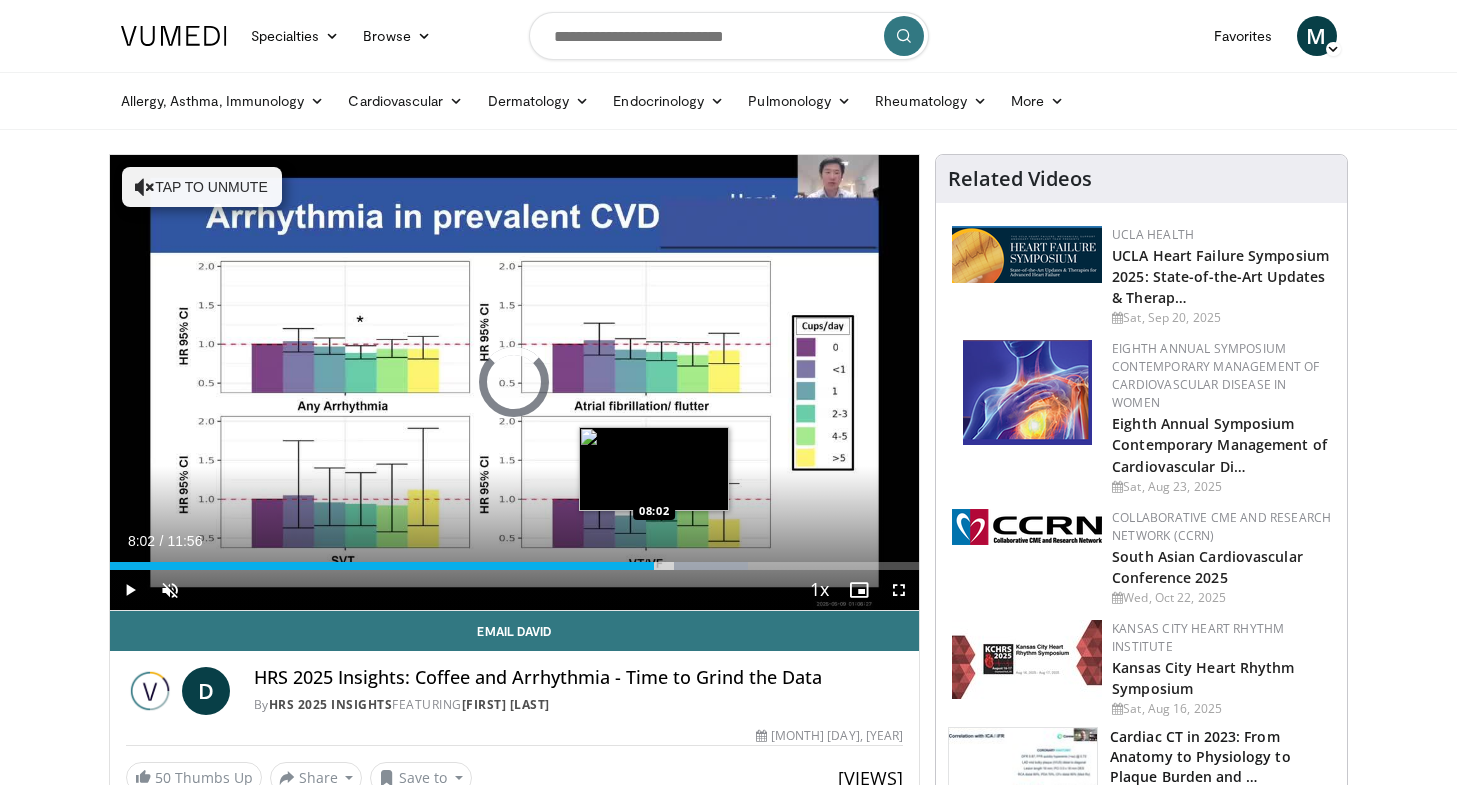 click on "Loaded :  78.88% 08:25 08:02" at bounding box center (515, 560) 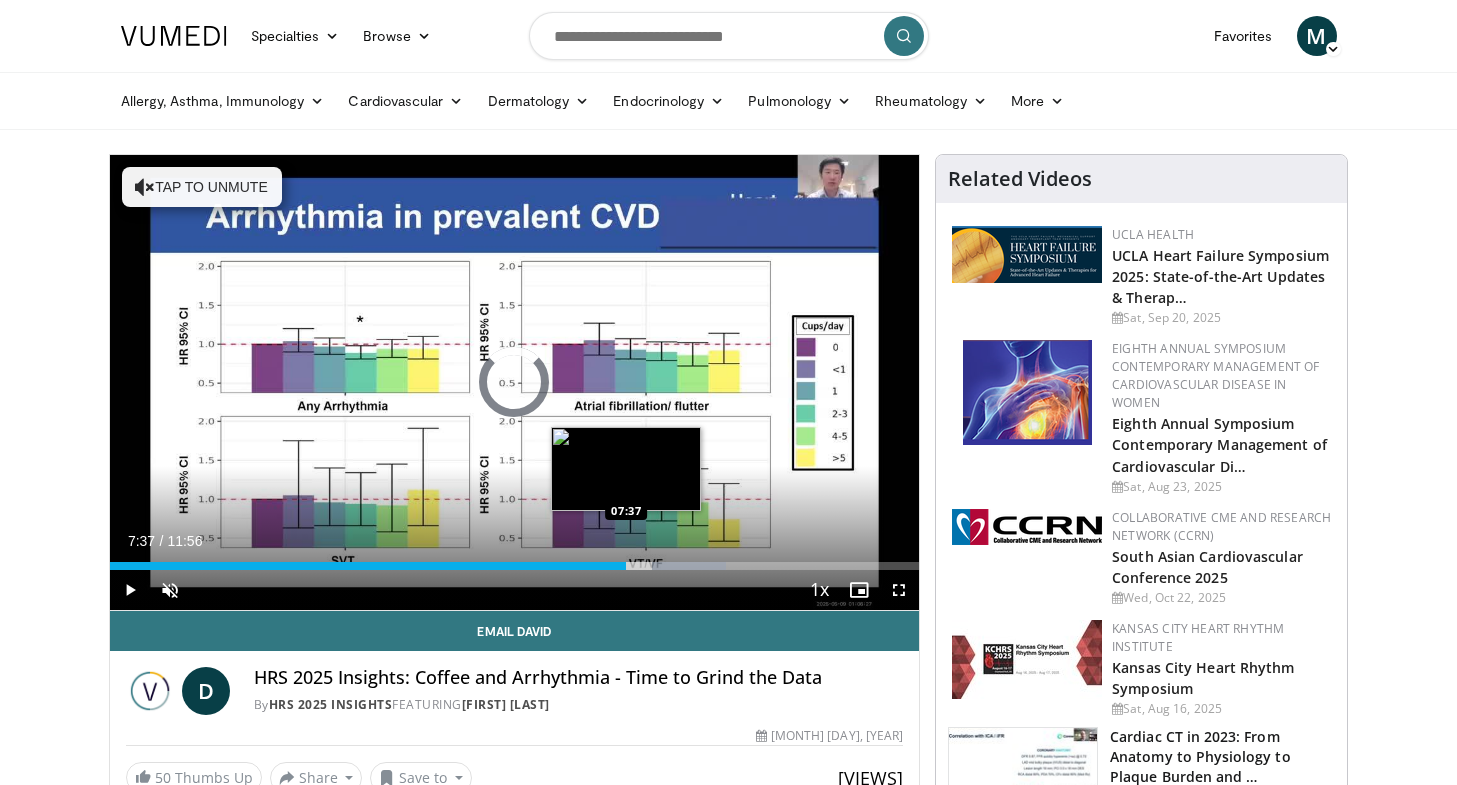 click on "08:04" at bounding box center [368, 566] 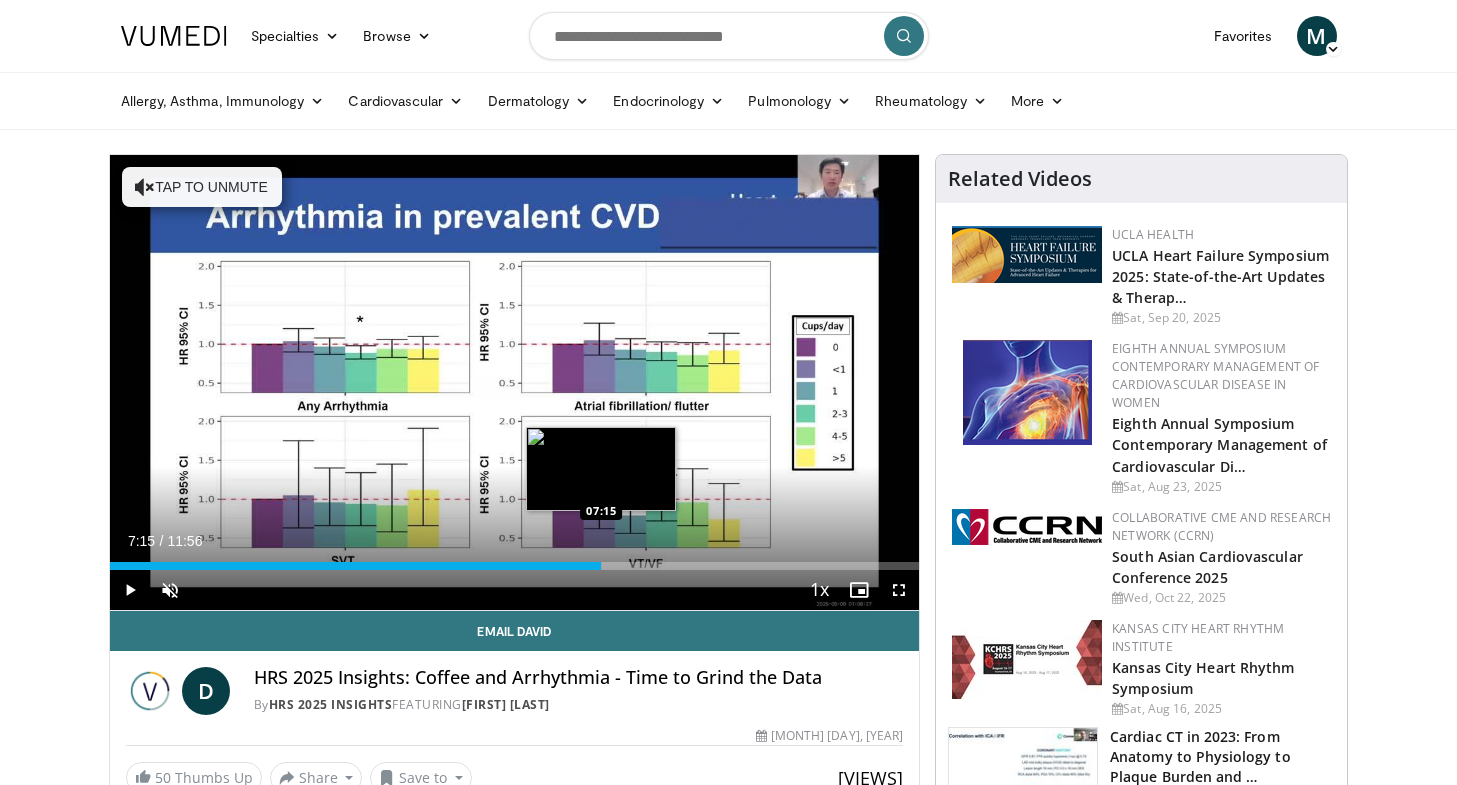 click on "07:15" at bounding box center (356, 566) 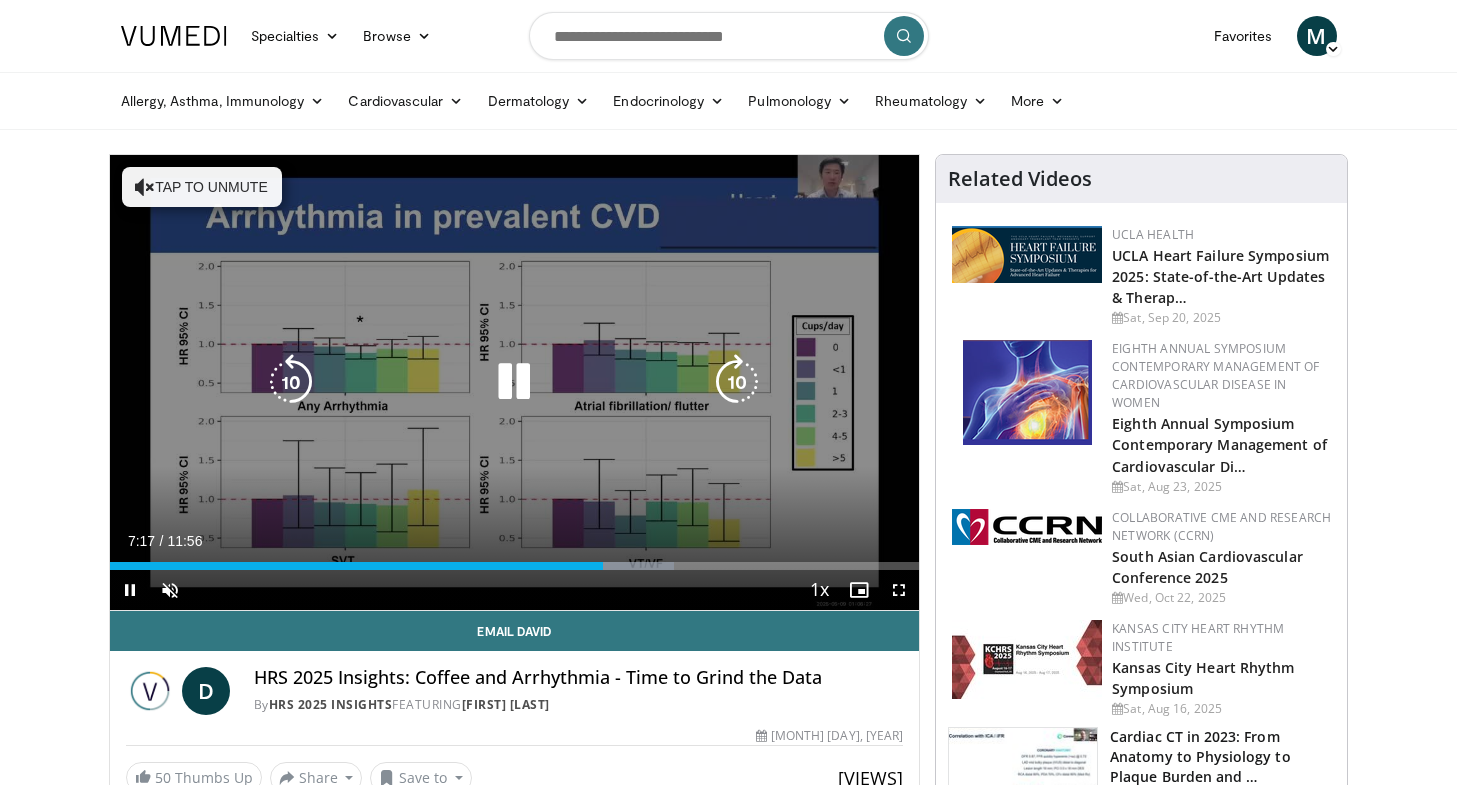 click on "07:17" at bounding box center [357, 566] 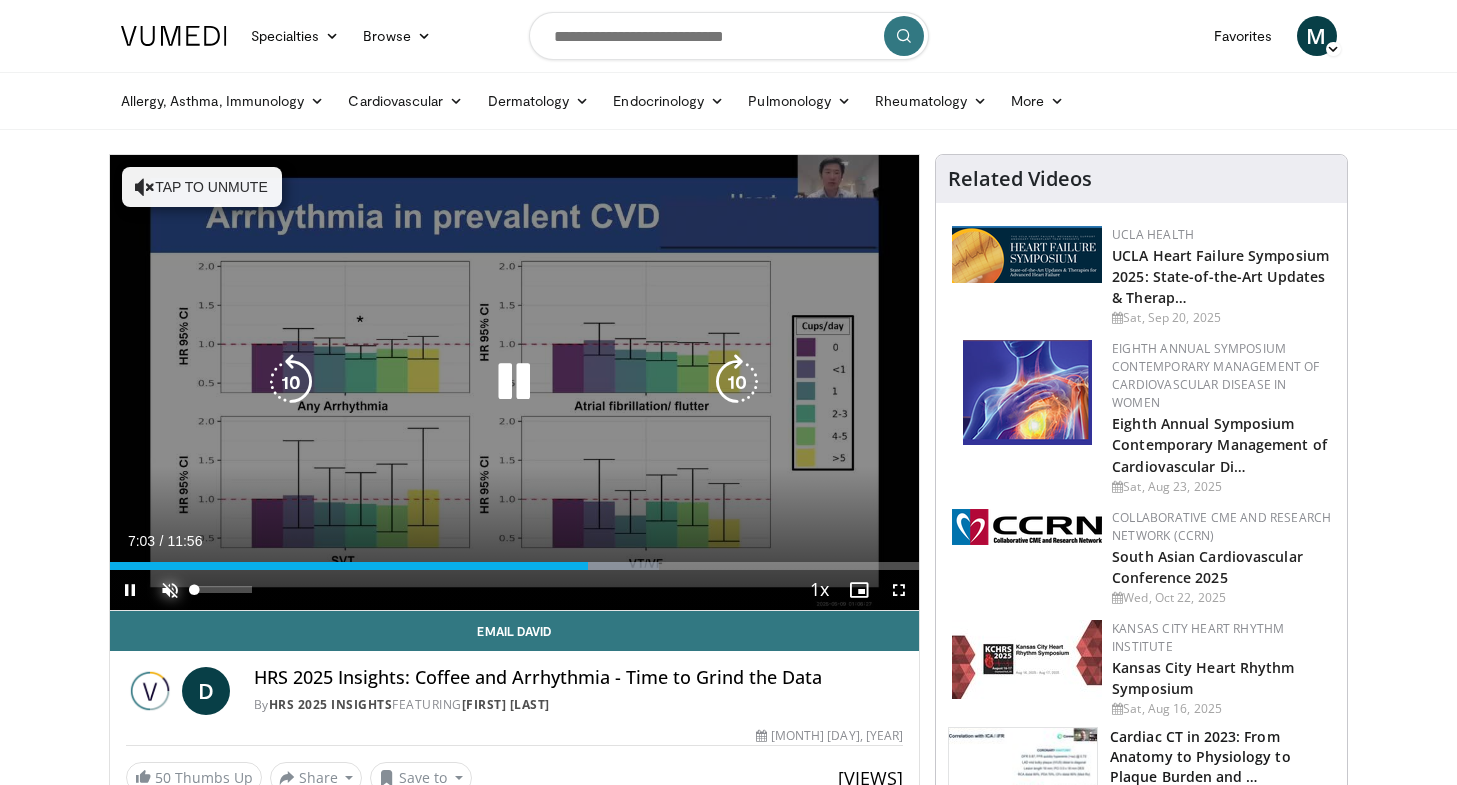 click at bounding box center (170, 590) 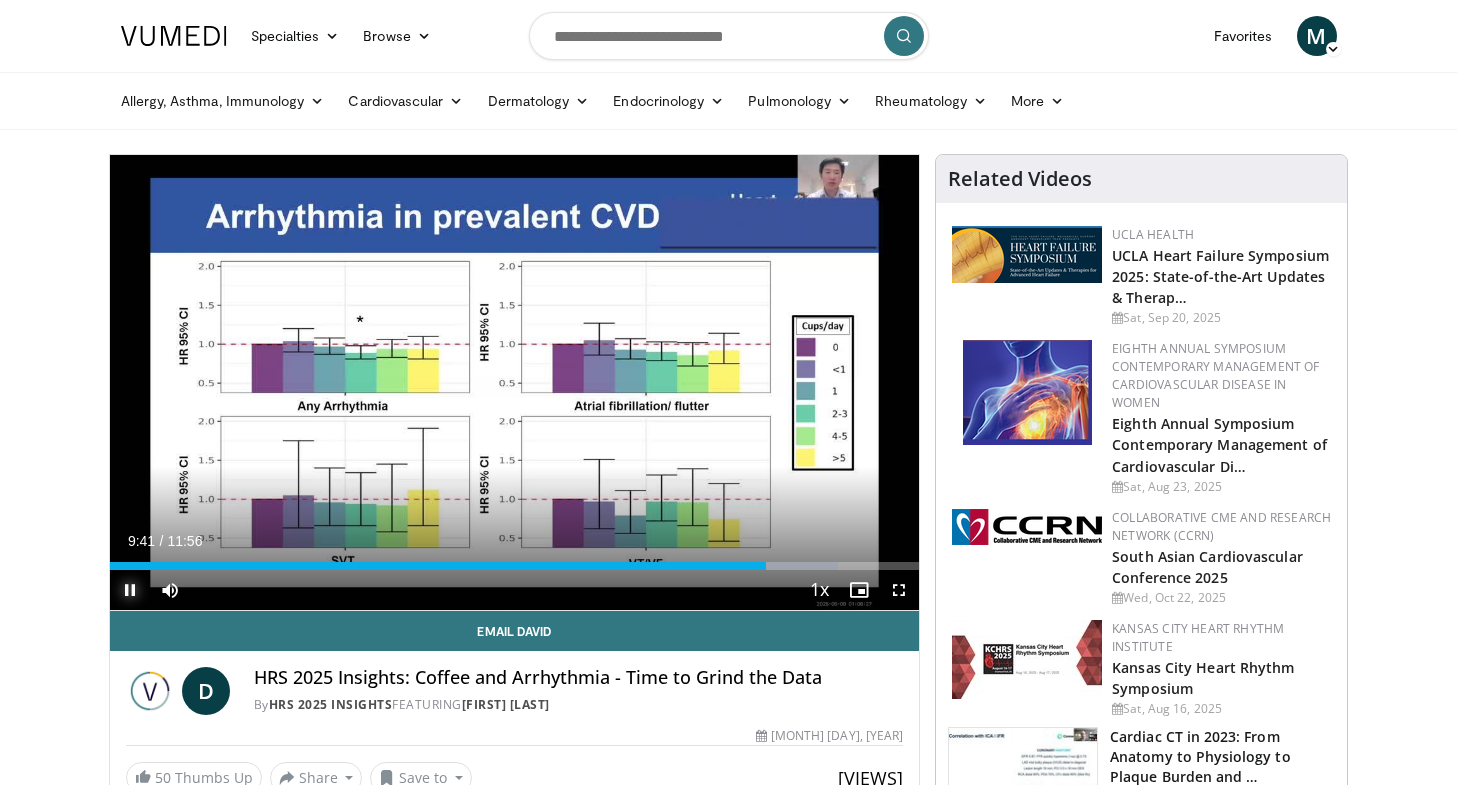 click at bounding box center (130, 590) 